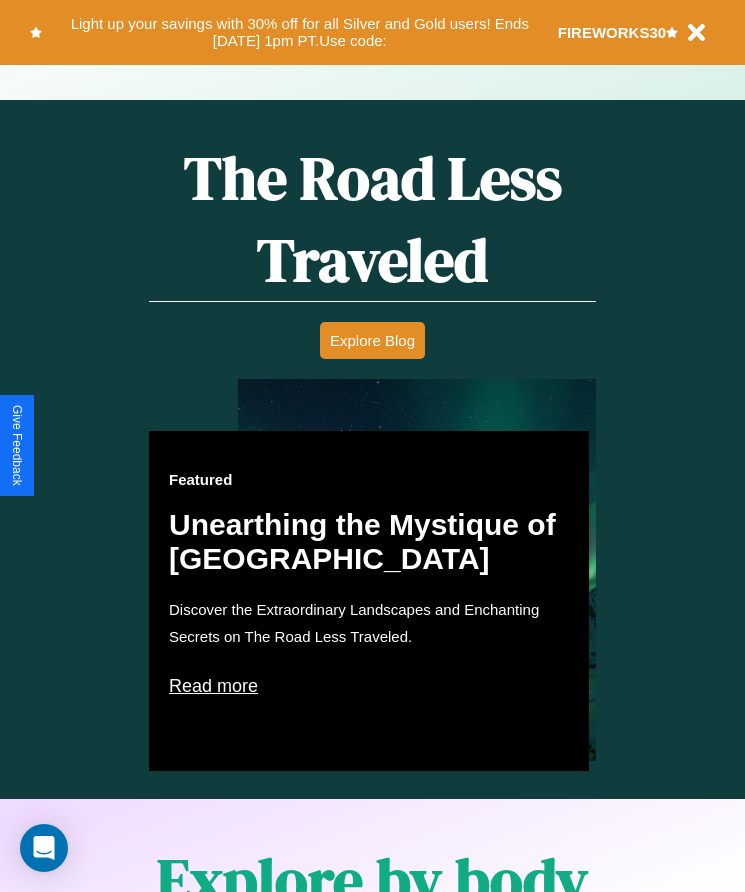 scroll, scrollTop: 0, scrollLeft: 0, axis: both 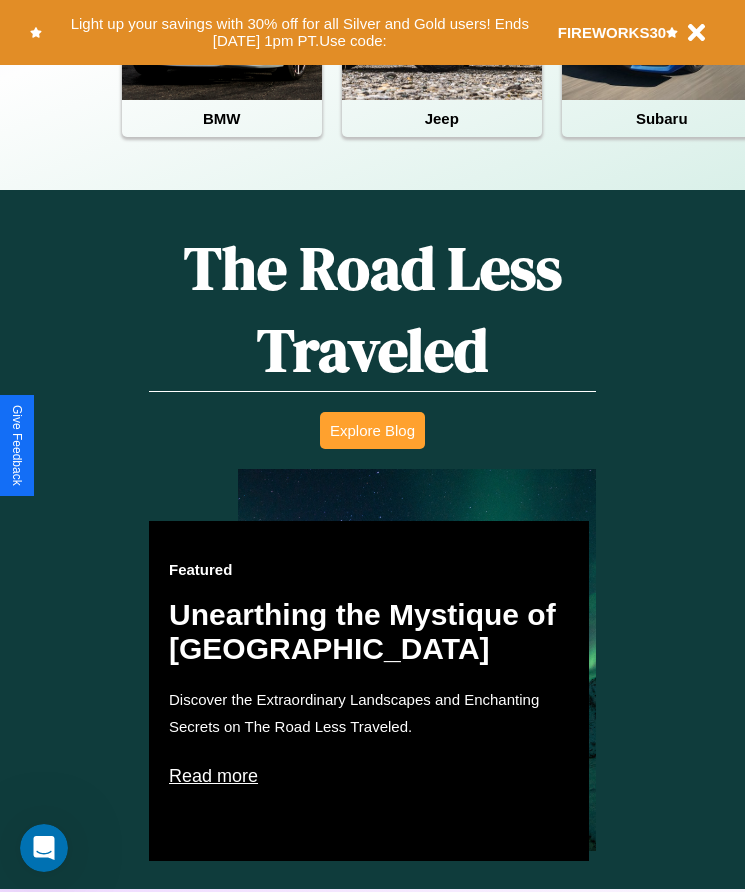 click on "Explore Blog" at bounding box center [372, 430] 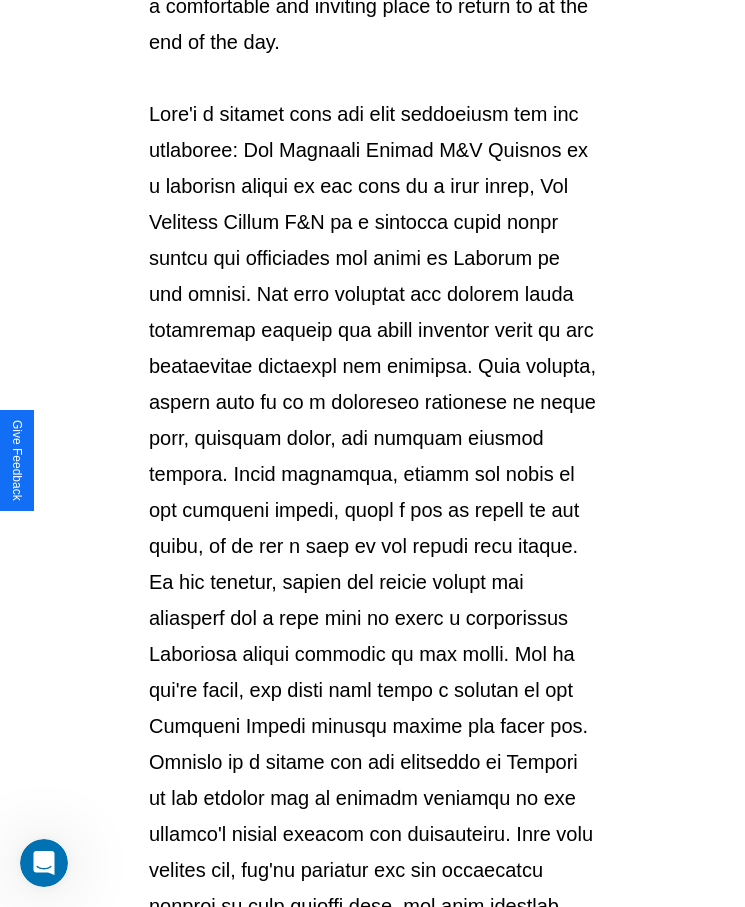 scroll, scrollTop: 2113, scrollLeft: 0, axis: vertical 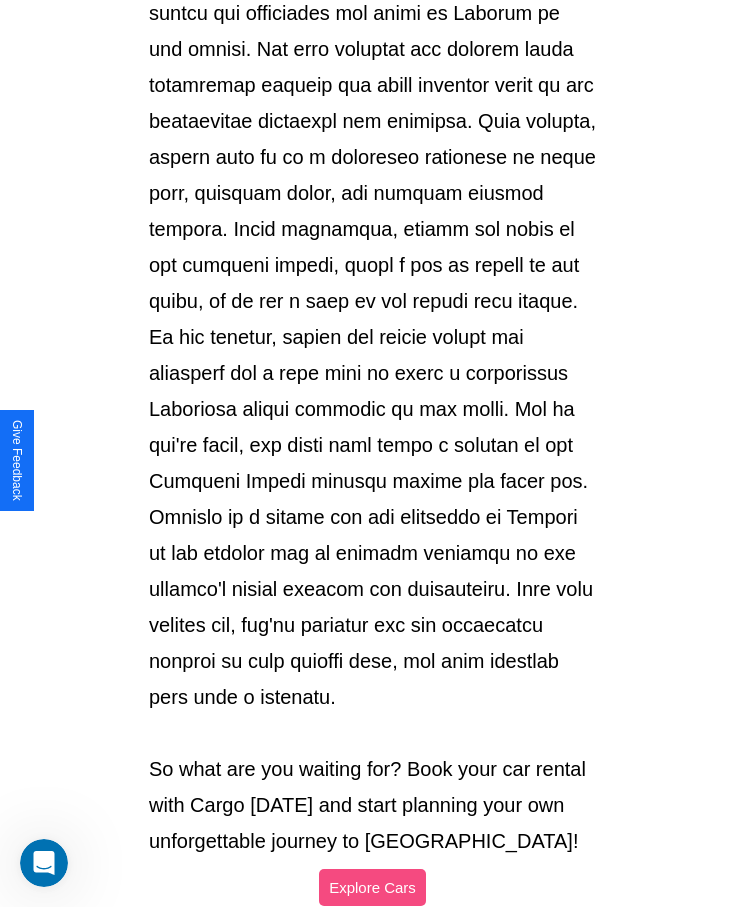 click on "Explore Cars" at bounding box center [372, 887] 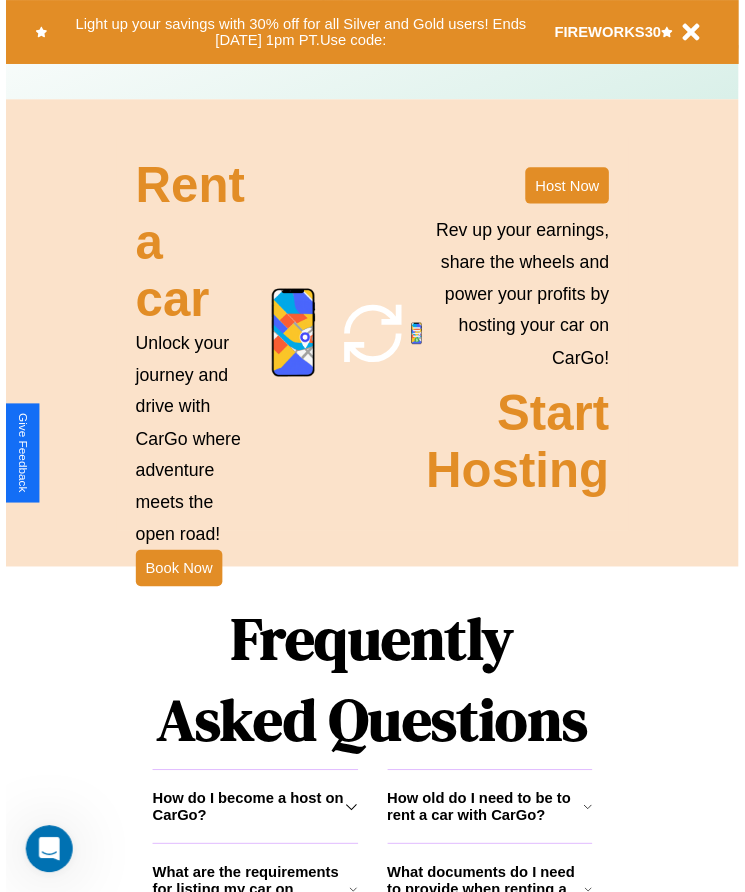 scroll, scrollTop: 817, scrollLeft: 0, axis: vertical 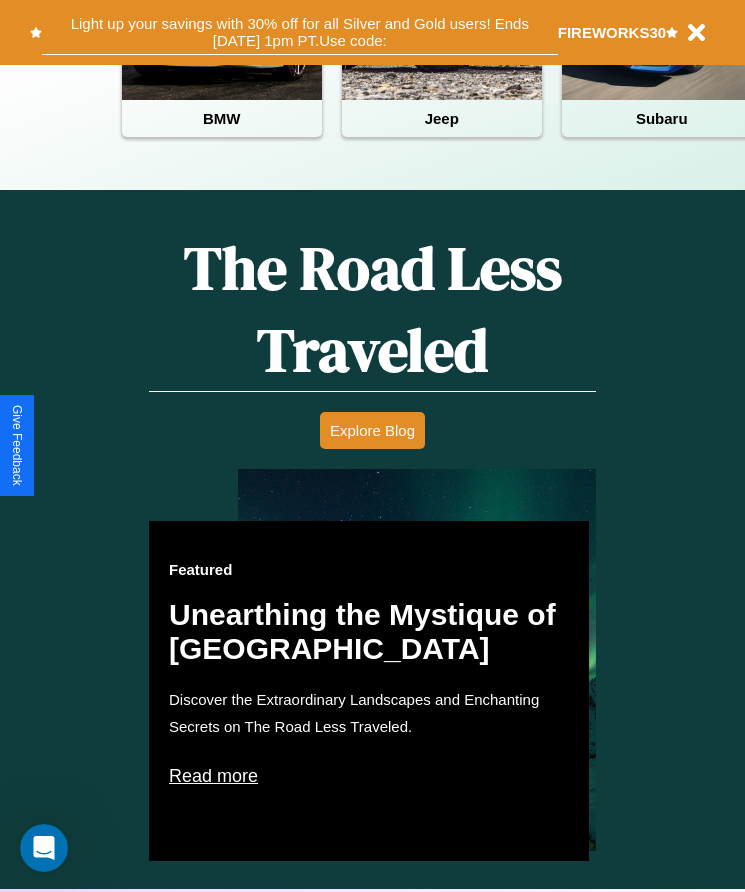click on "Light up your savings with 30% off for all Silver and Gold users! Ends 8/1 at 1pm PT.  Use code:" at bounding box center [300, 32] 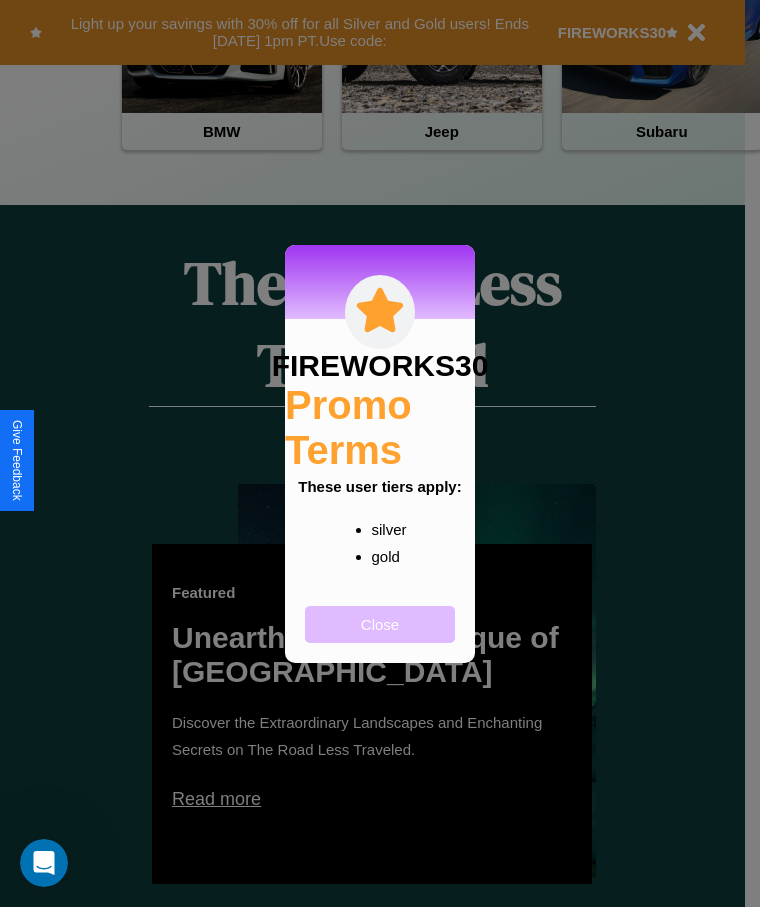 click on "Close" at bounding box center (380, 624) 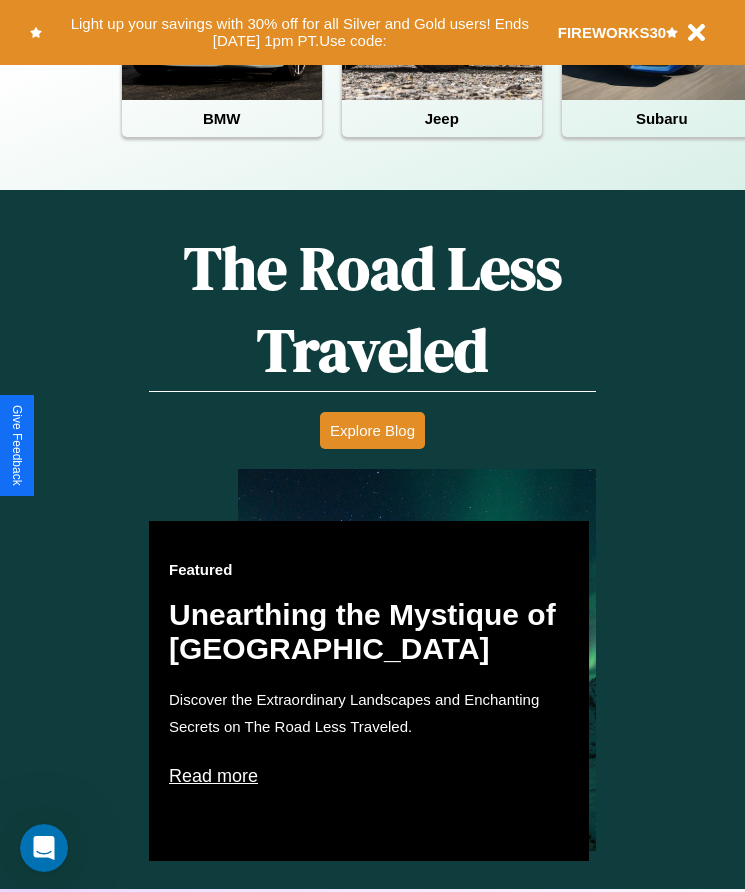 scroll, scrollTop: 334, scrollLeft: 0, axis: vertical 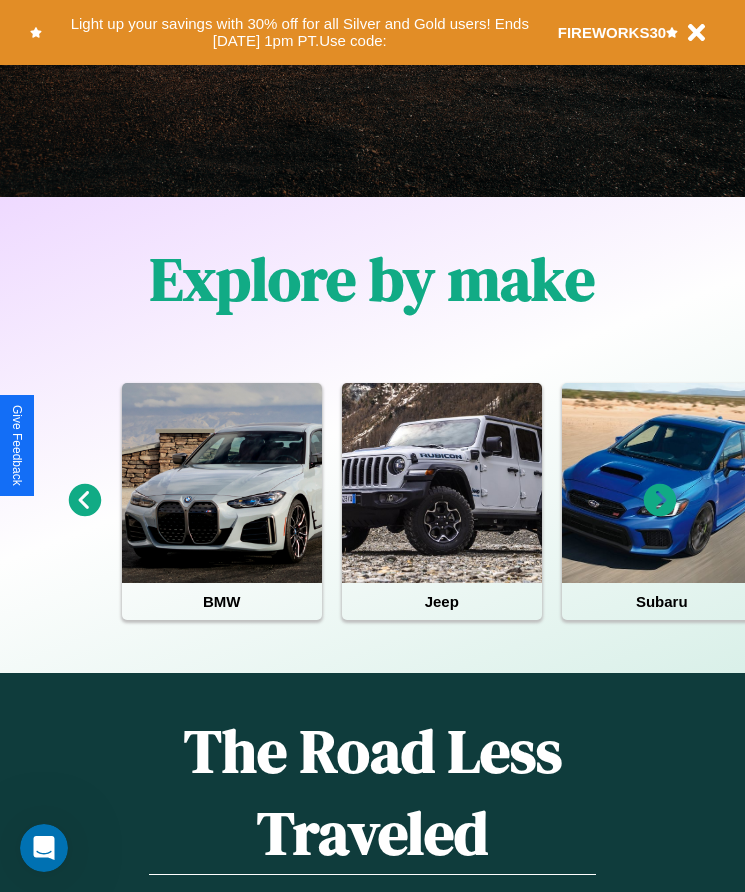click 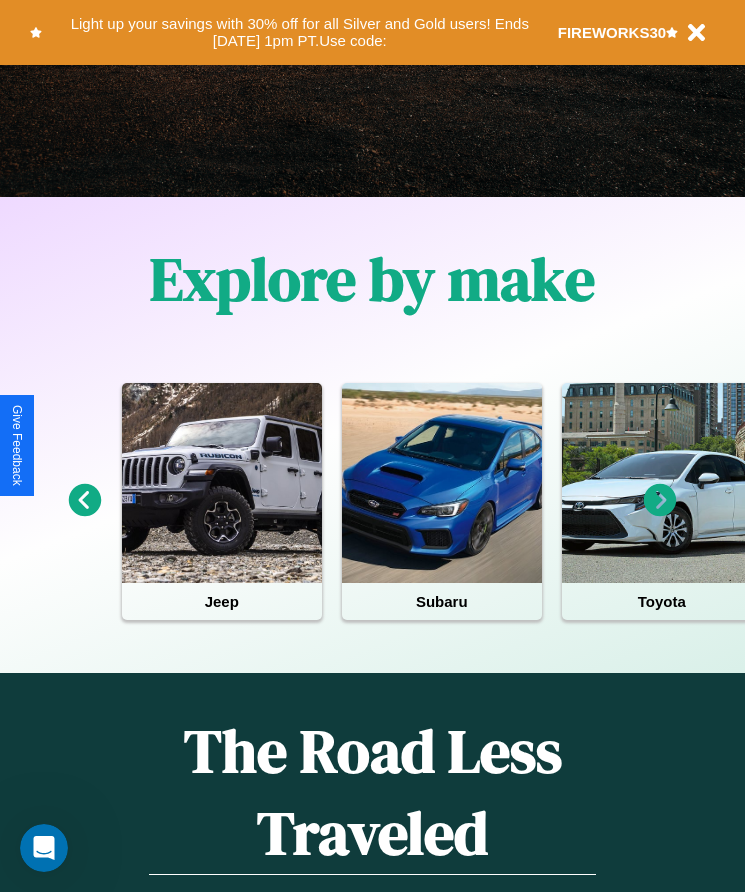 scroll, scrollTop: 75, scrollLeft: 237, axis: both 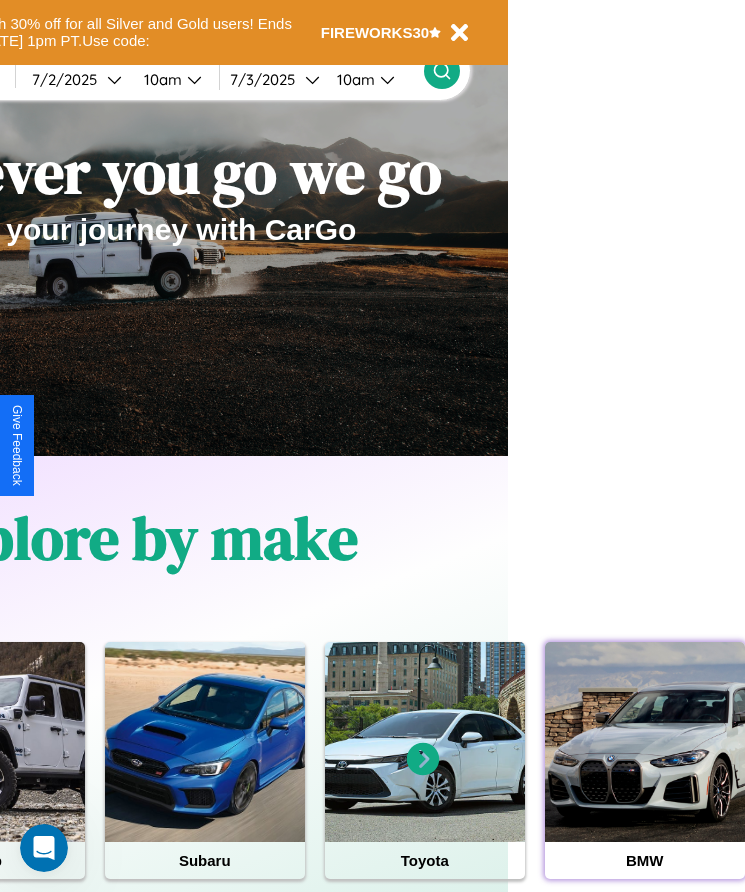 click at bounding box center (645, 742) 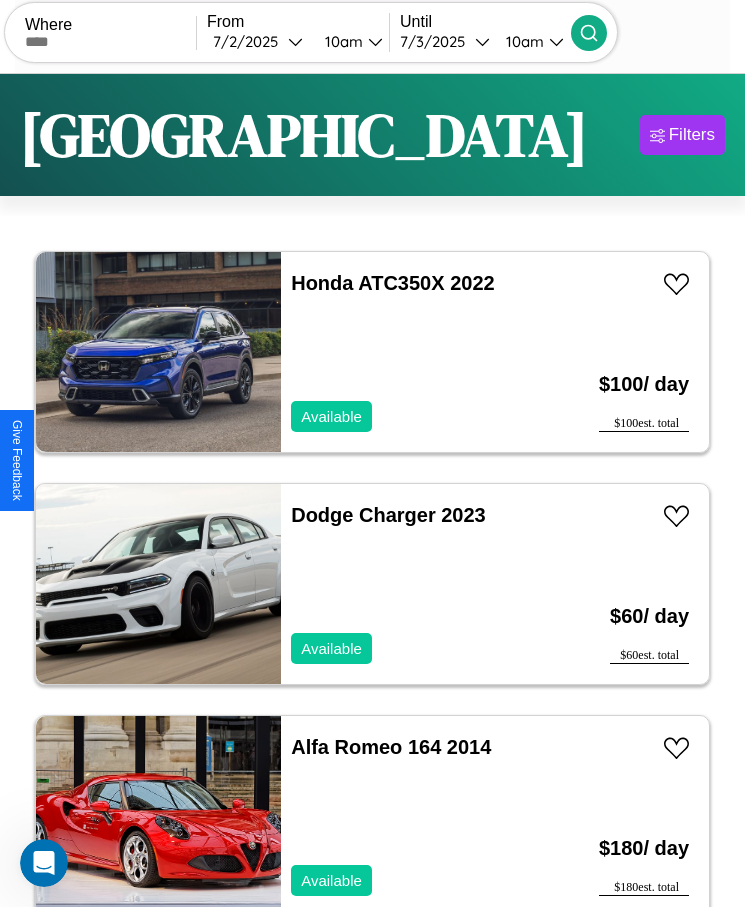 scroll, scrollTop: 50, scrollLeft: 0, axis: vertical 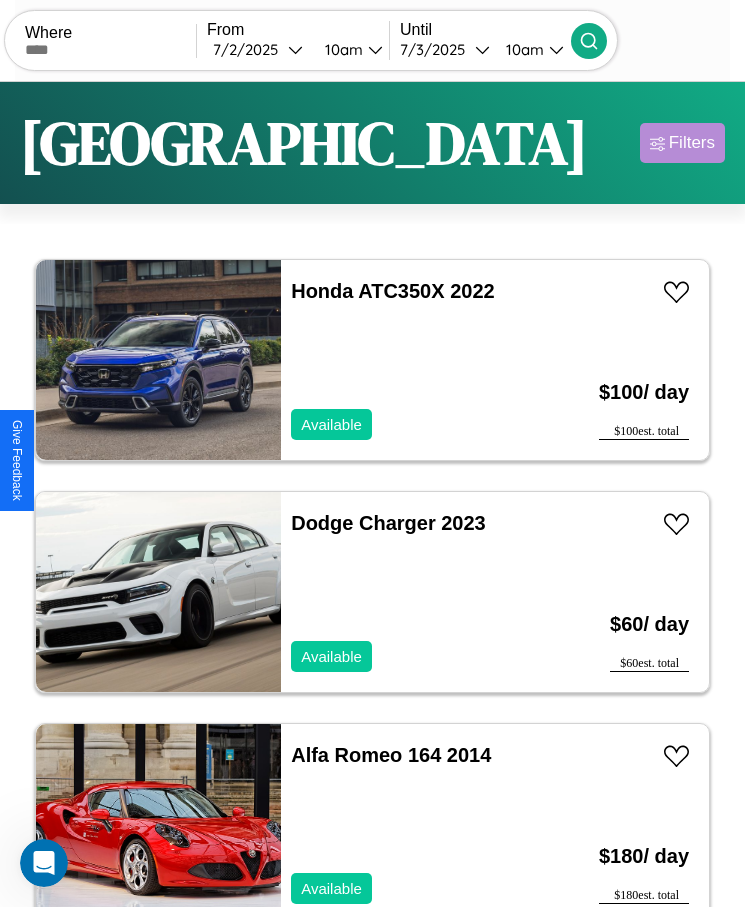 click on "Filters" at bounding box center (692, 143) 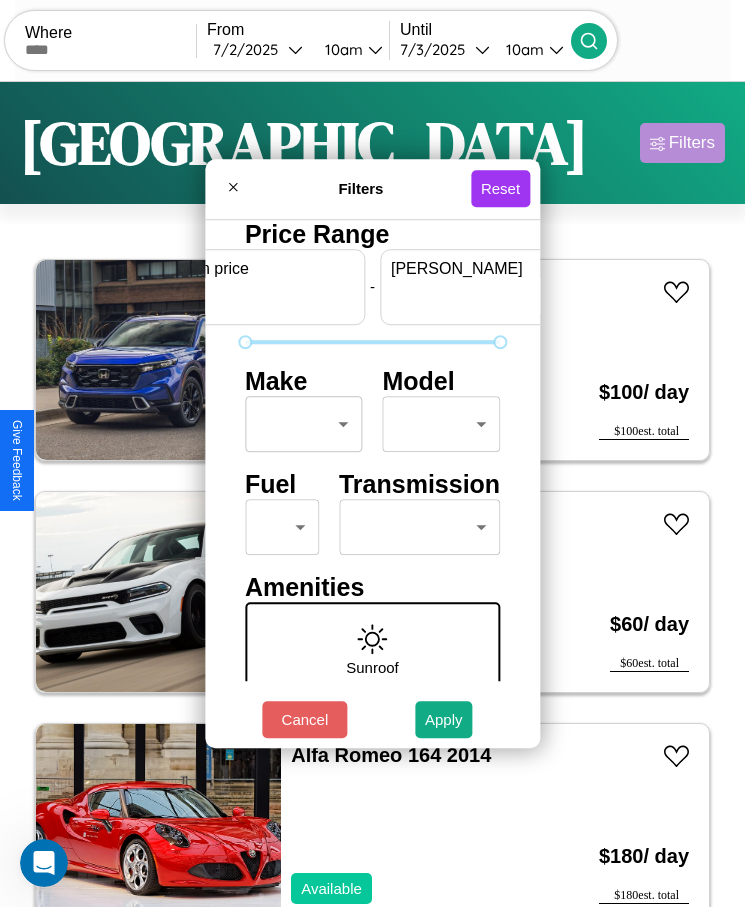 scroll, scrollTop: 0, scrollLeft: 74, axis: horizontal 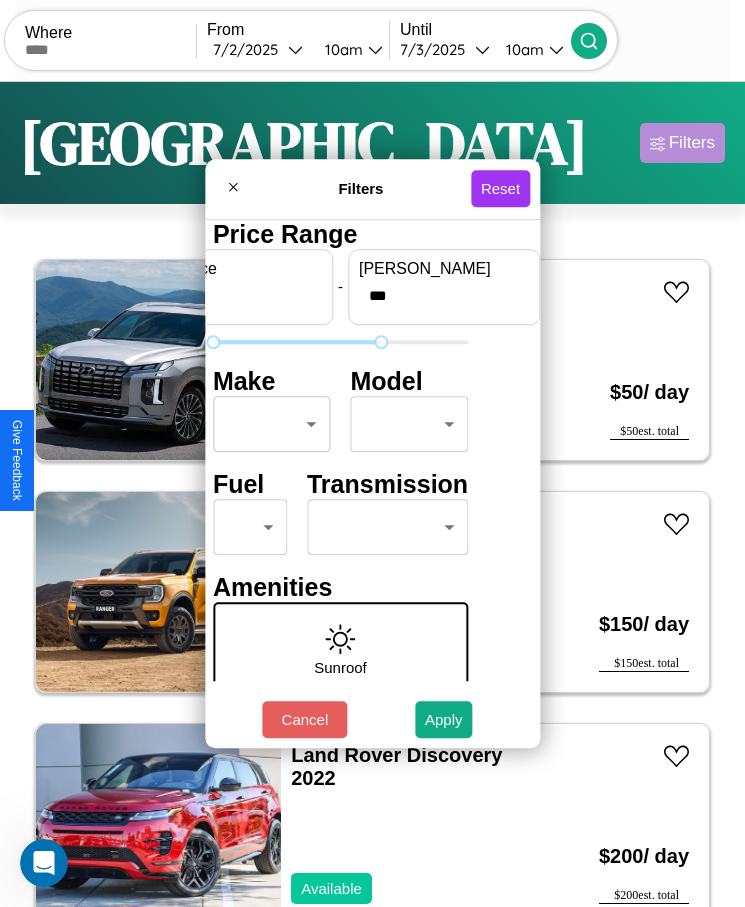 type on "***" 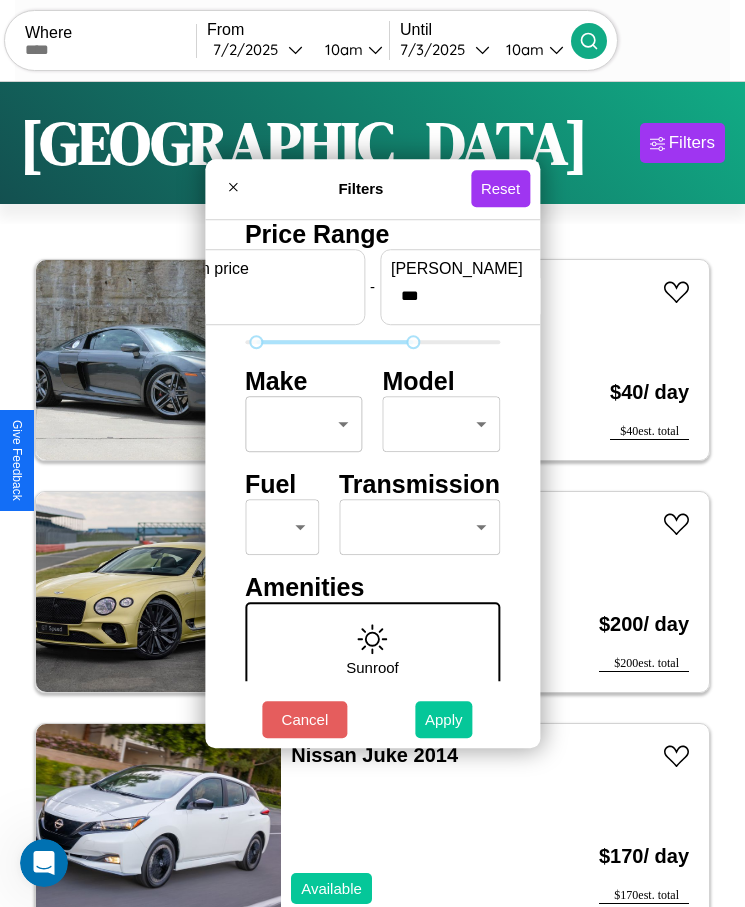 type on "**" 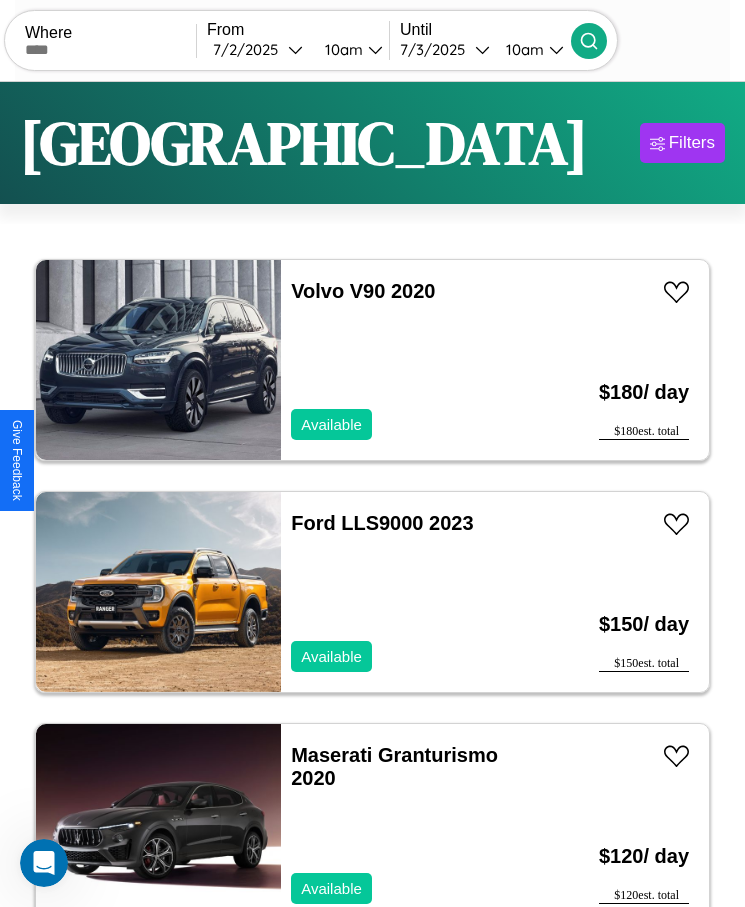scroll, scrollTop: 50, scrollLeft: 0, axis: vertical 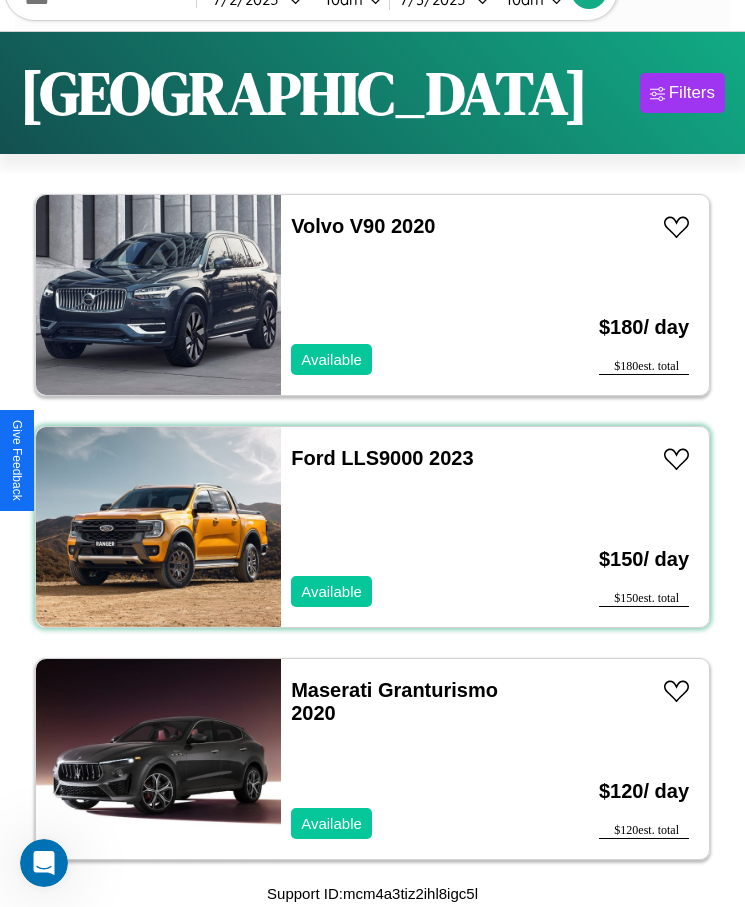 click on "Ford   LLS9000   2023 Available" at bounding box center (413, 527) 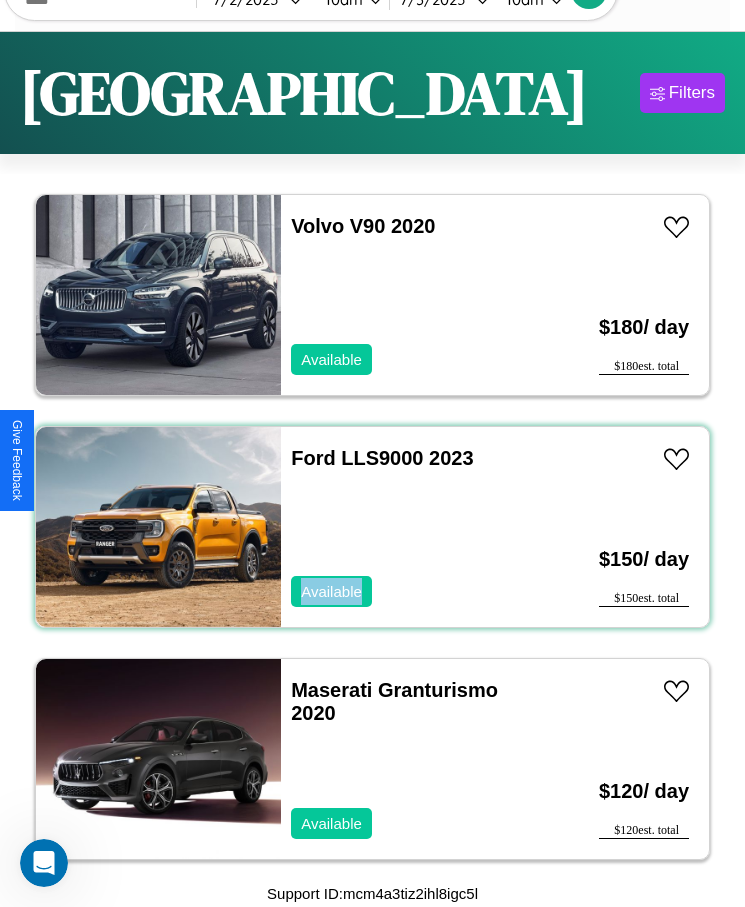 click on "Ford   LLS9000   2023 Available" at bounding box center [413, 527] 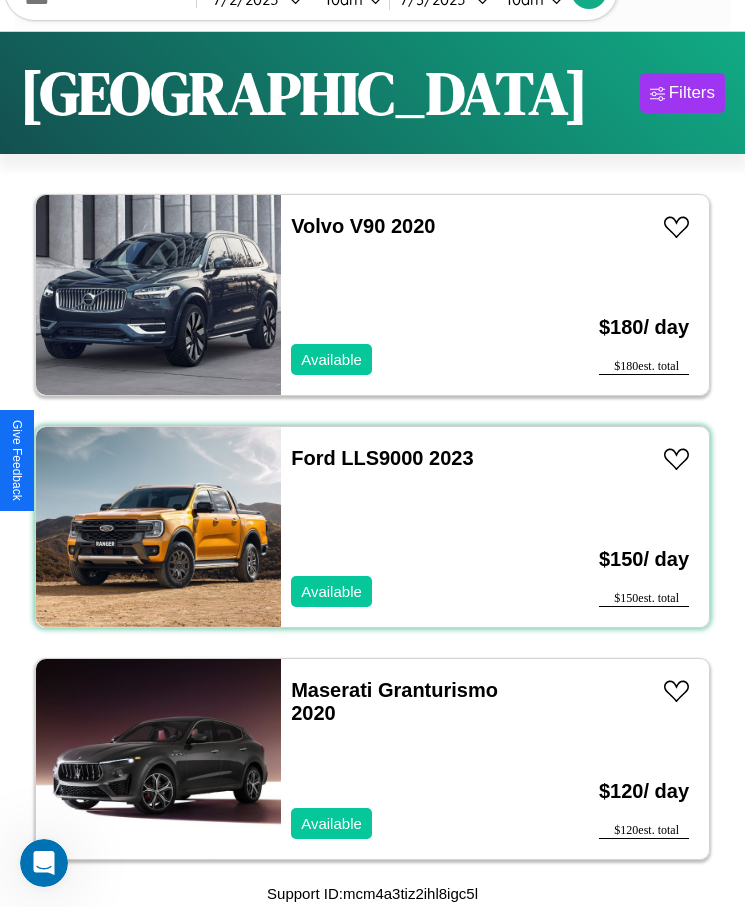 click on "Ford   LLS9000   2023 Available" at bounding box center [413, 527] 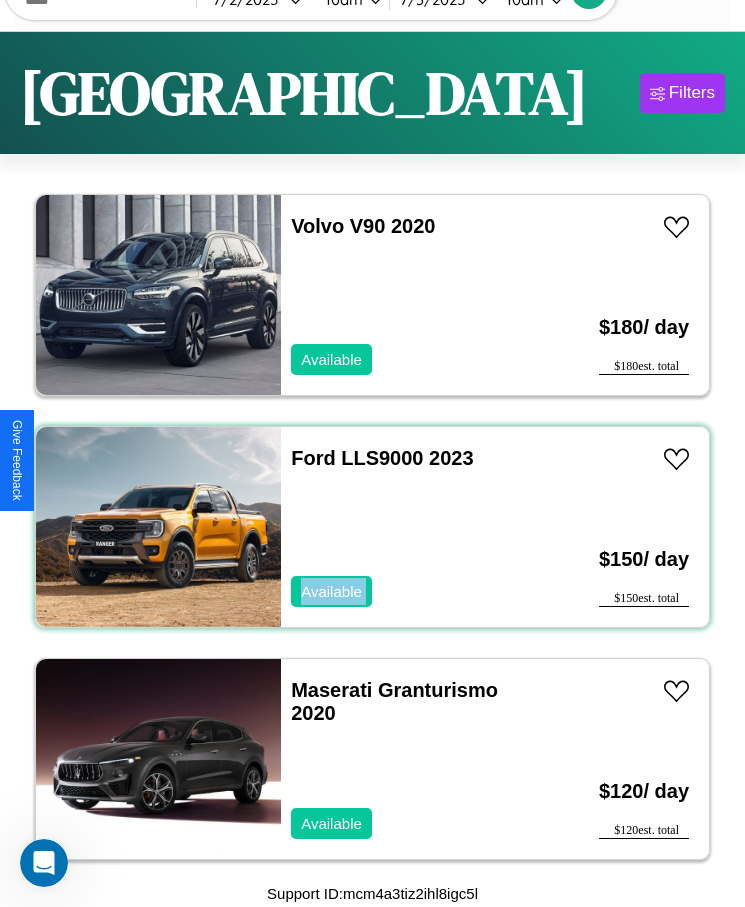 click on "Ford   LLS9000   2023 Available" at bounding box center [413, 527] 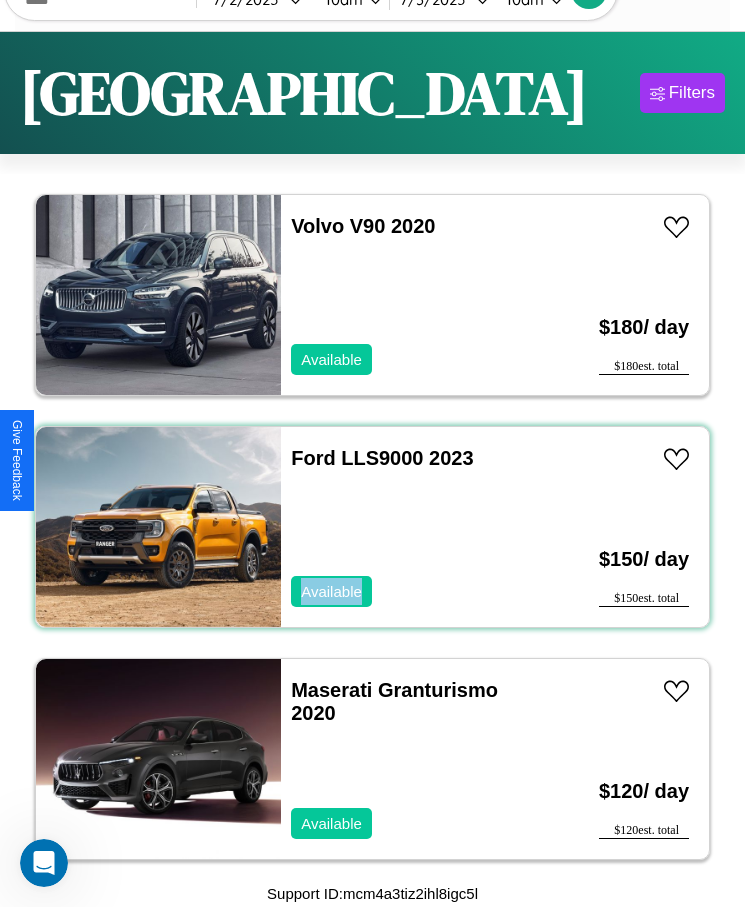 click on "Ford   LLS9000   2023 Available" at bounding box center (413, 527) 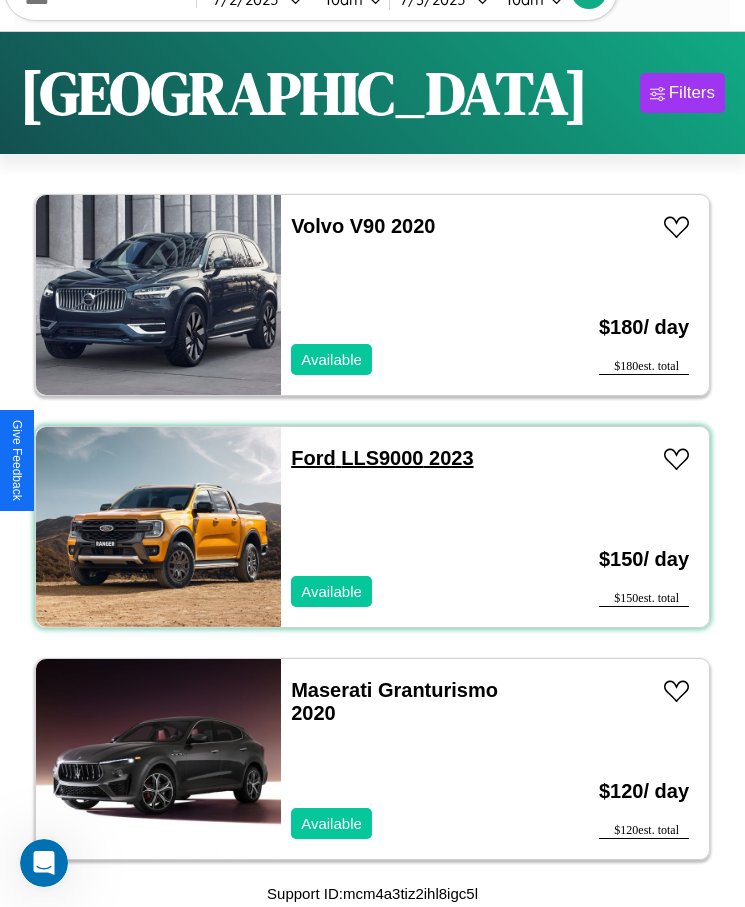 click on "Ford   LLS9000   2023" at bounding box center (382, 458) 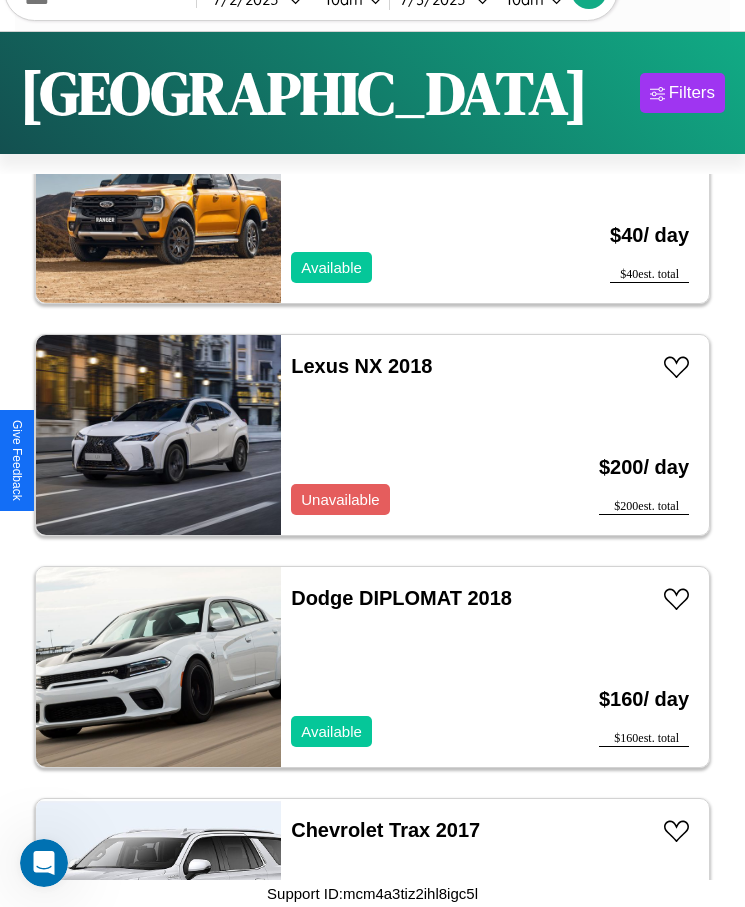 scroll, scrollTop: 19039, scrollLeft: 0, axis: vertical 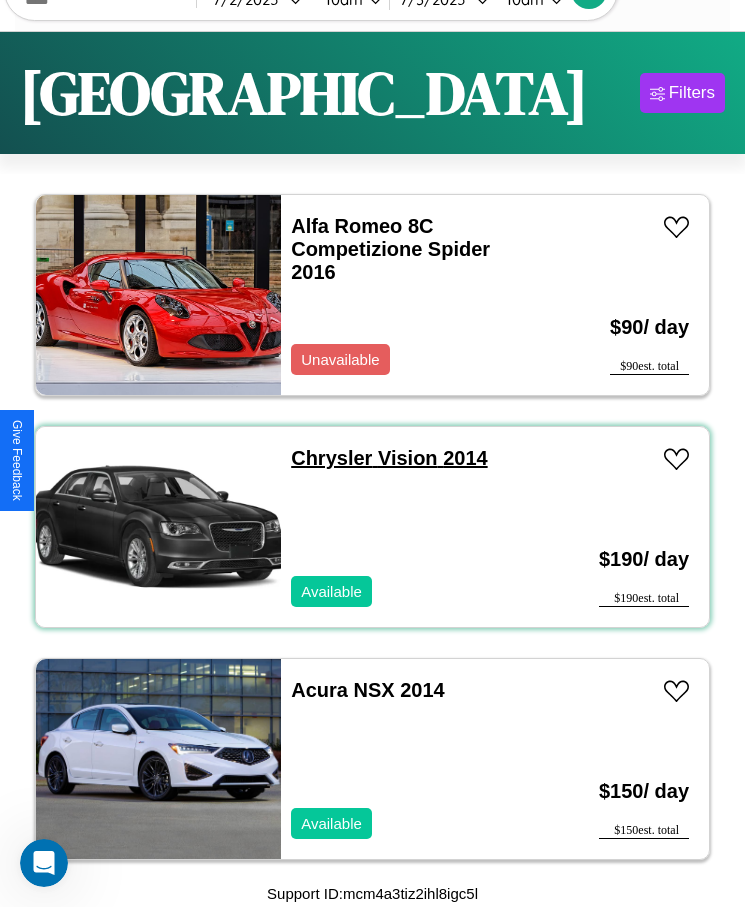 click on "Chrysler   Vision   2014" at bounding box center [389, 458] 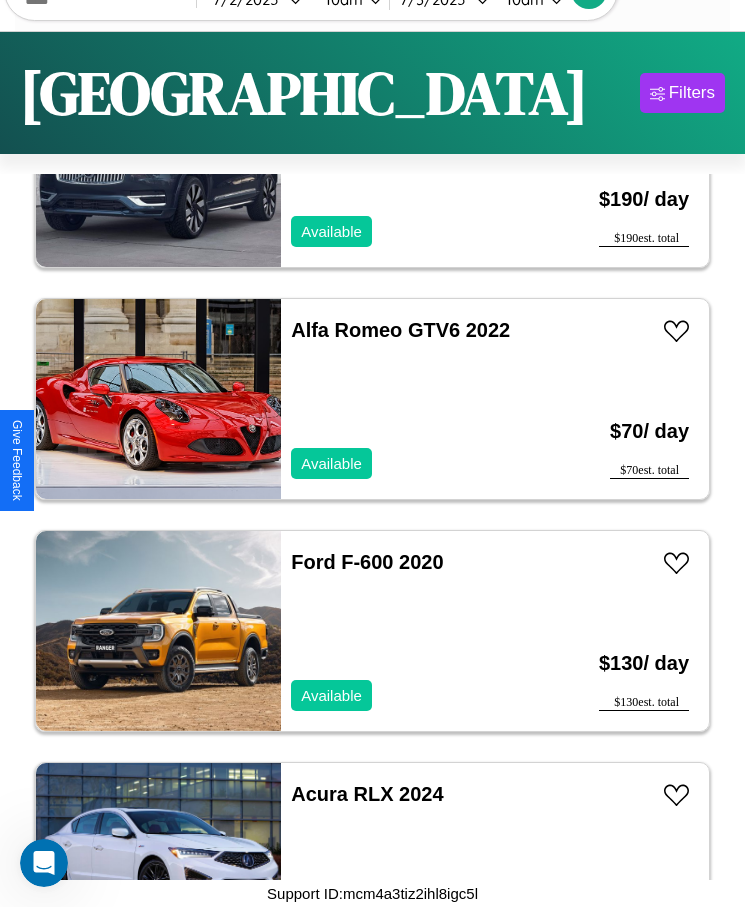 scroll, scrollTop: 27855, scrollLeft: 0, axis: vertical 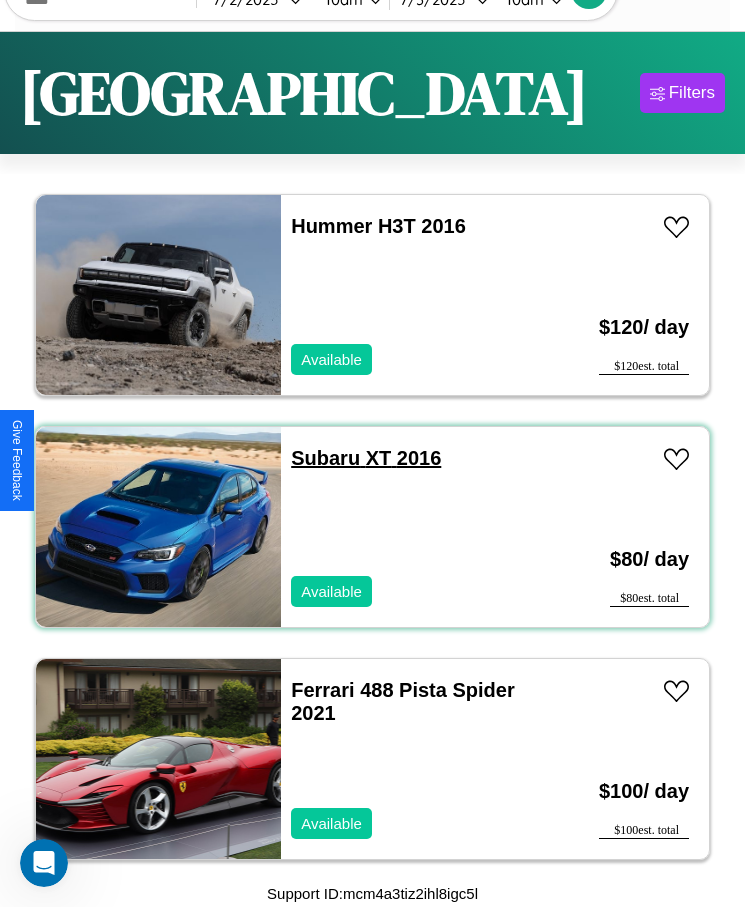 click on "Subaru   XT   2016" at bounding box center (366, 458) 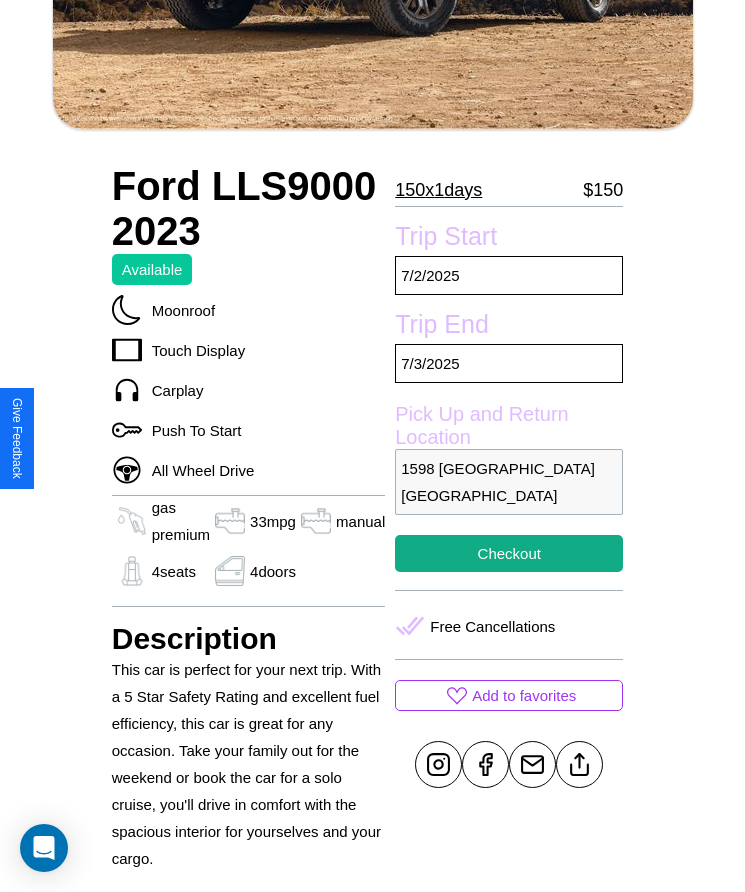 scroll, scrollTop: 538, scrollLeft: 0, axis: vertical 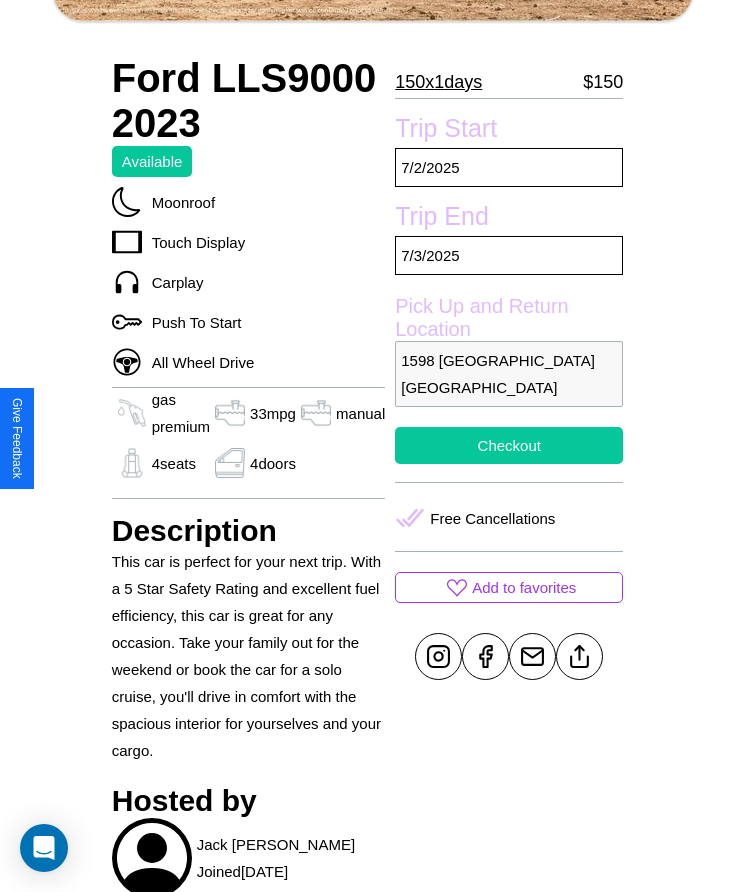 click on "Checkout" at bounding box center [509, 445] 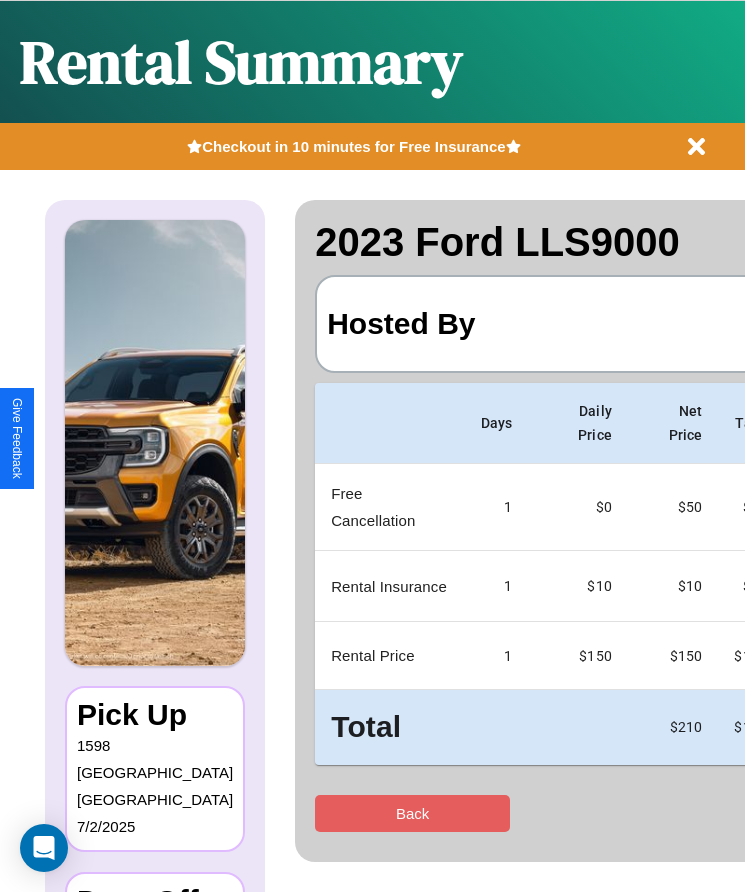 scroll, scrollTop: 0, scrollLeft: 118, axis: horizontal 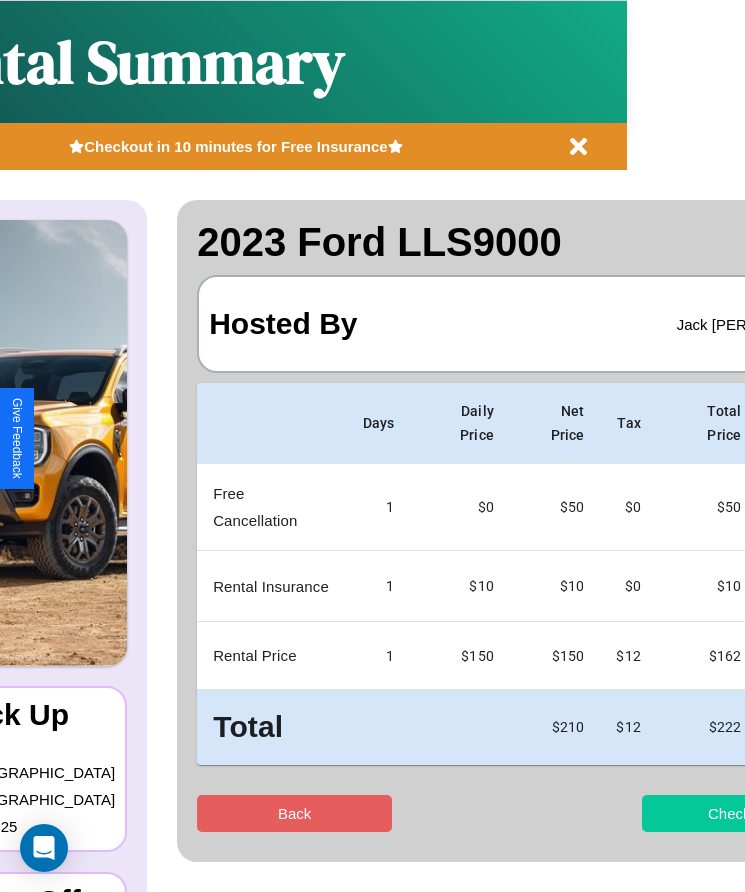 click on "Checkout" at bounding box center (739, 813) 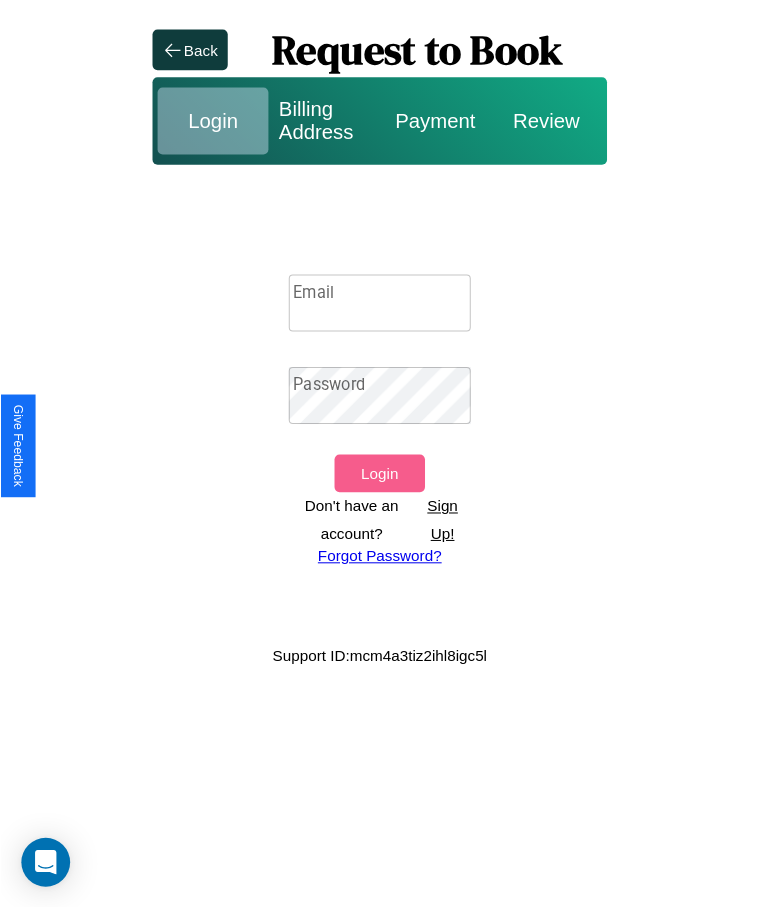 scroll, scrollTop: 0, scrollLeft: 0, axis: both 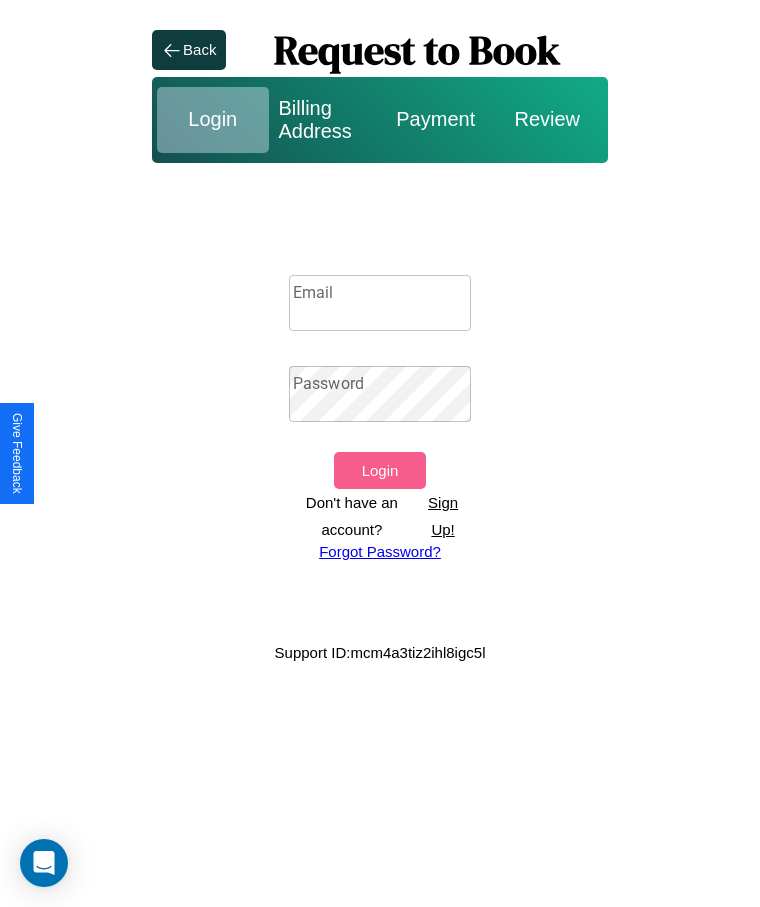 click on "Email" at bounding box center (380, 303) 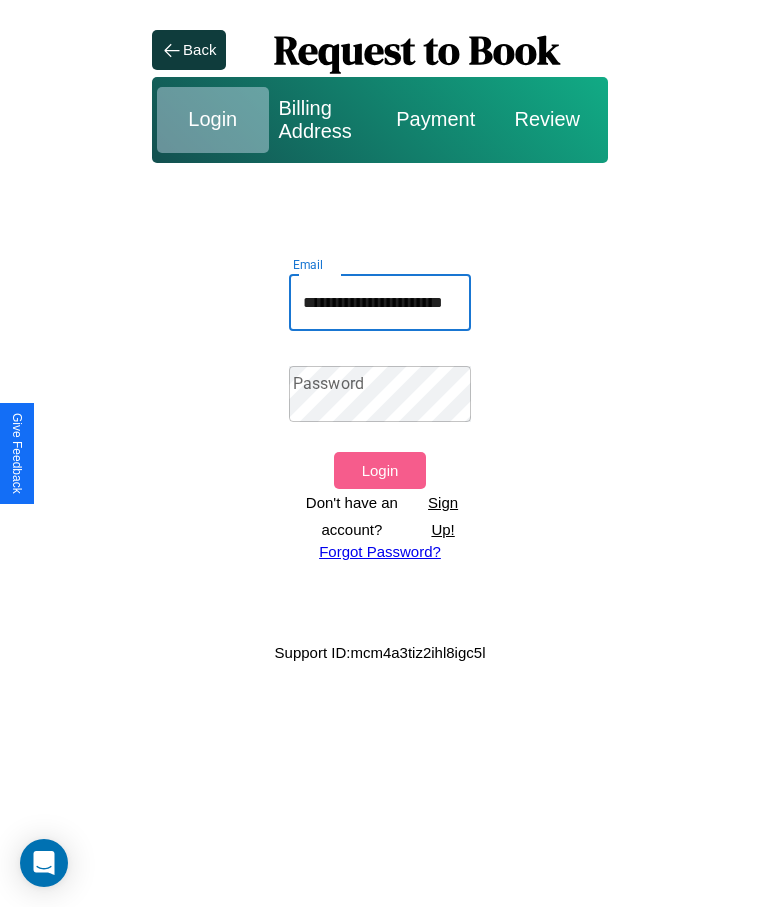 scroll, scrollTop: 0, scrollLeft: 26, axis: horizontal 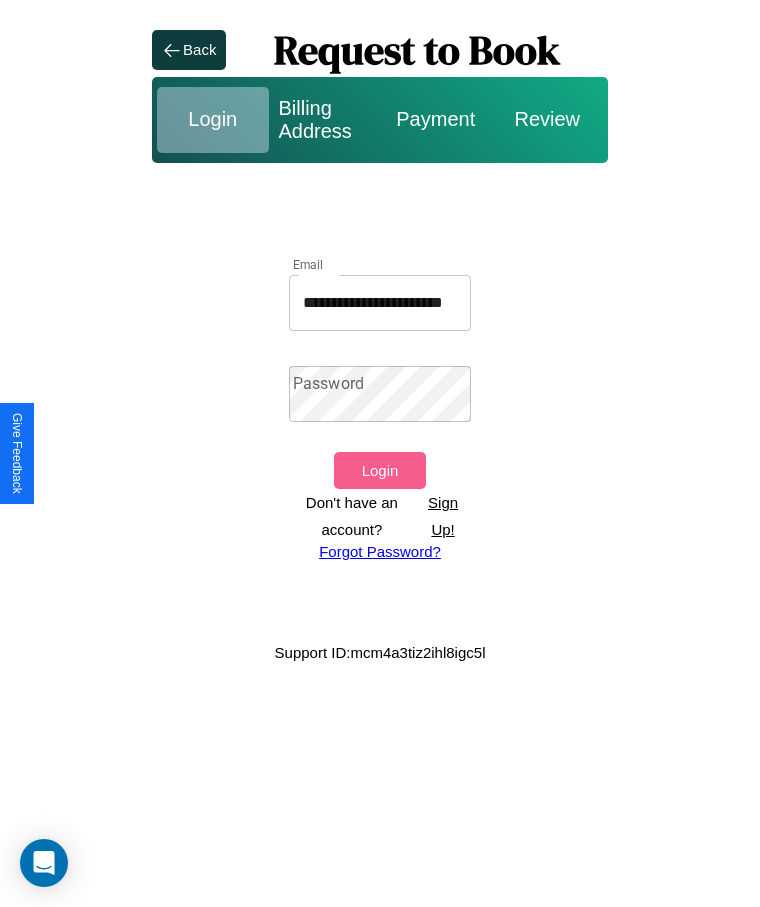 click on "Forgot Password?" at bounding box center [380, 551] 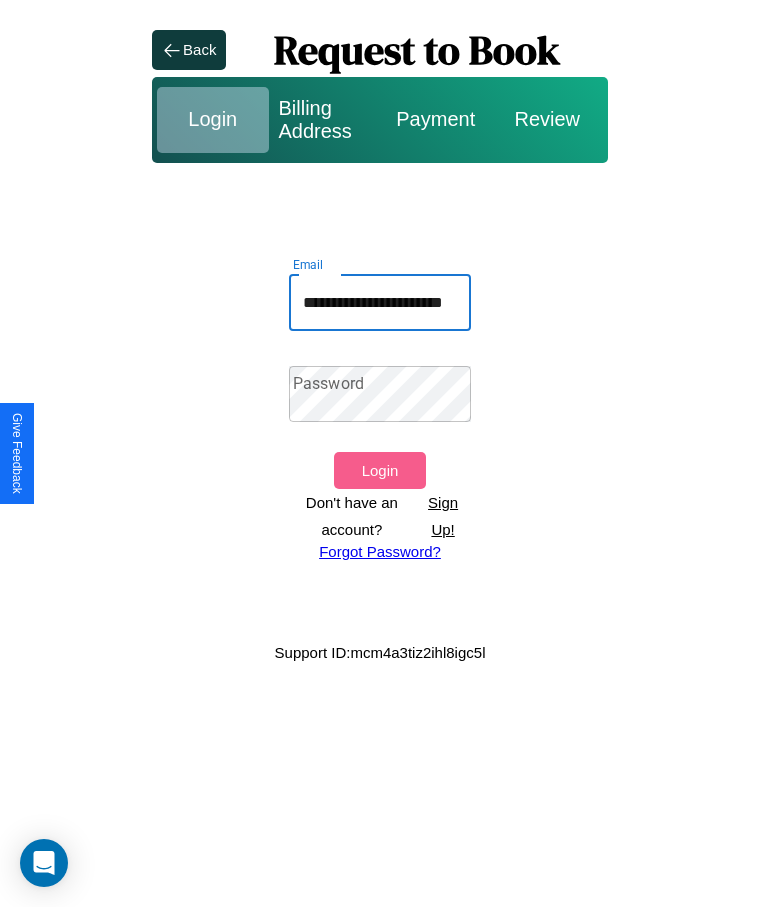 scroll, scrollTop: 0, scrollLeft: 26, axis: horizontal 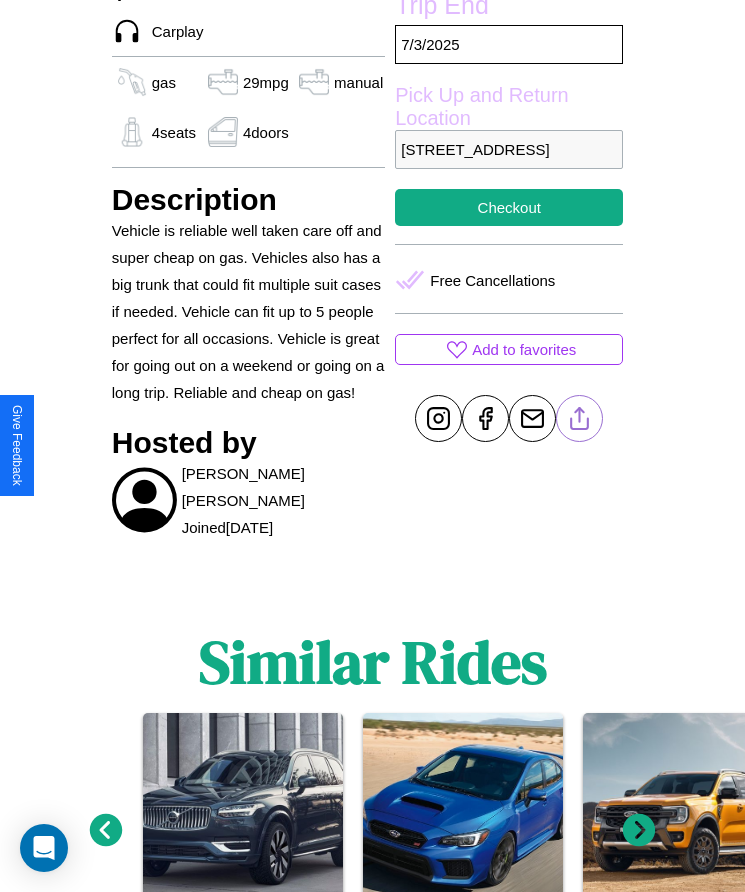 click 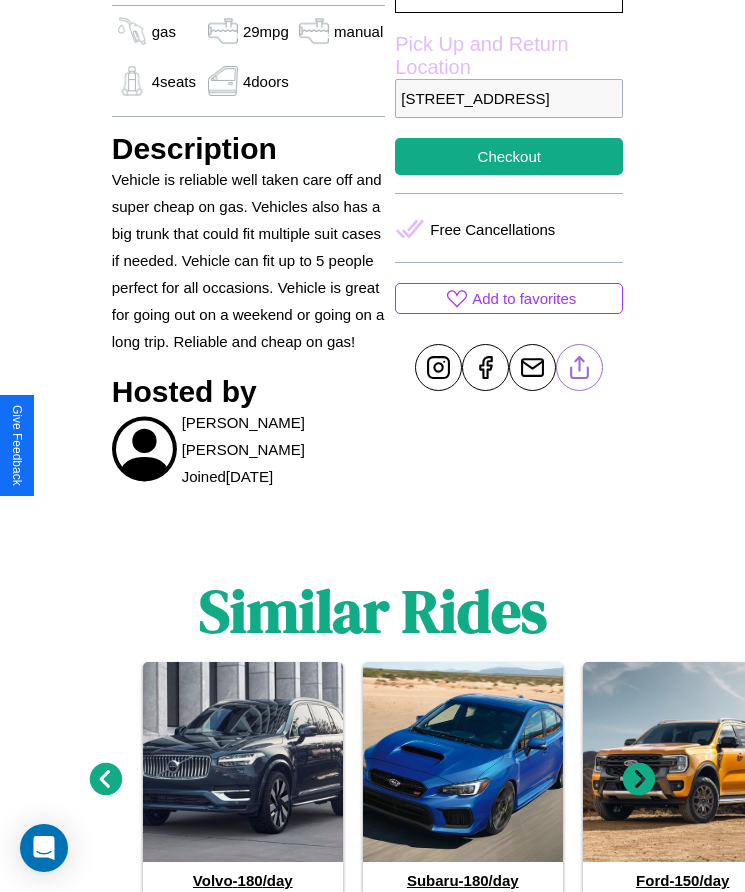 scroll, scrollTop: 935, scrollLeft: 0, axis: vertical 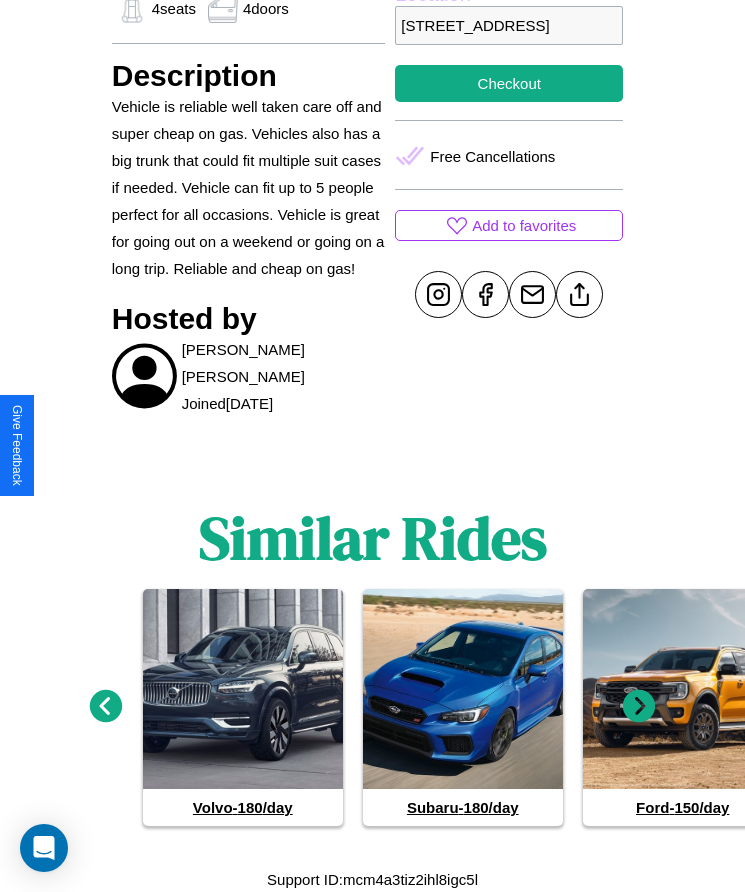click 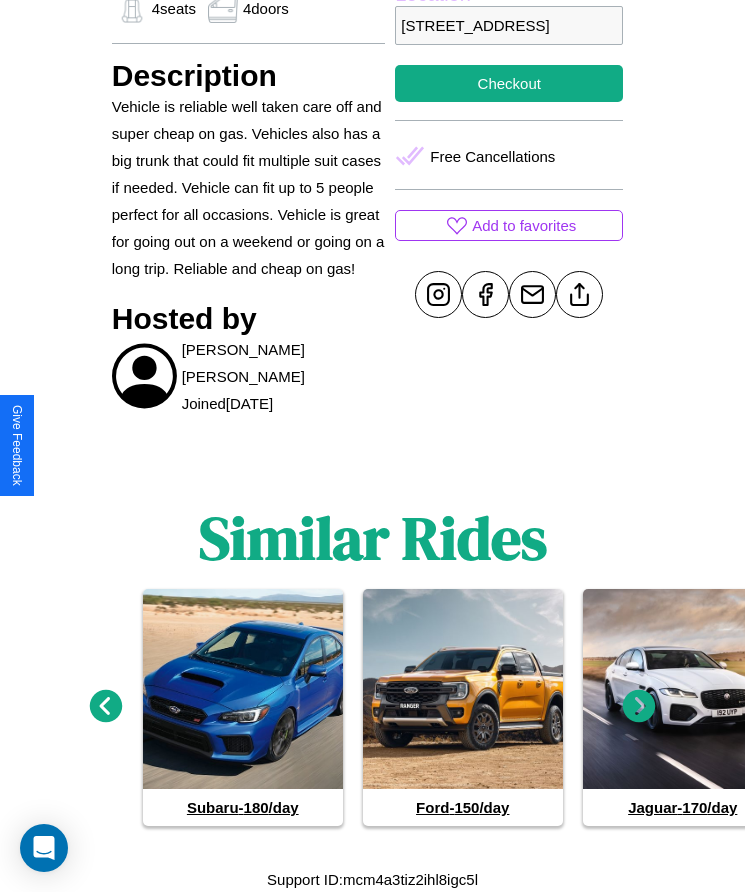 click 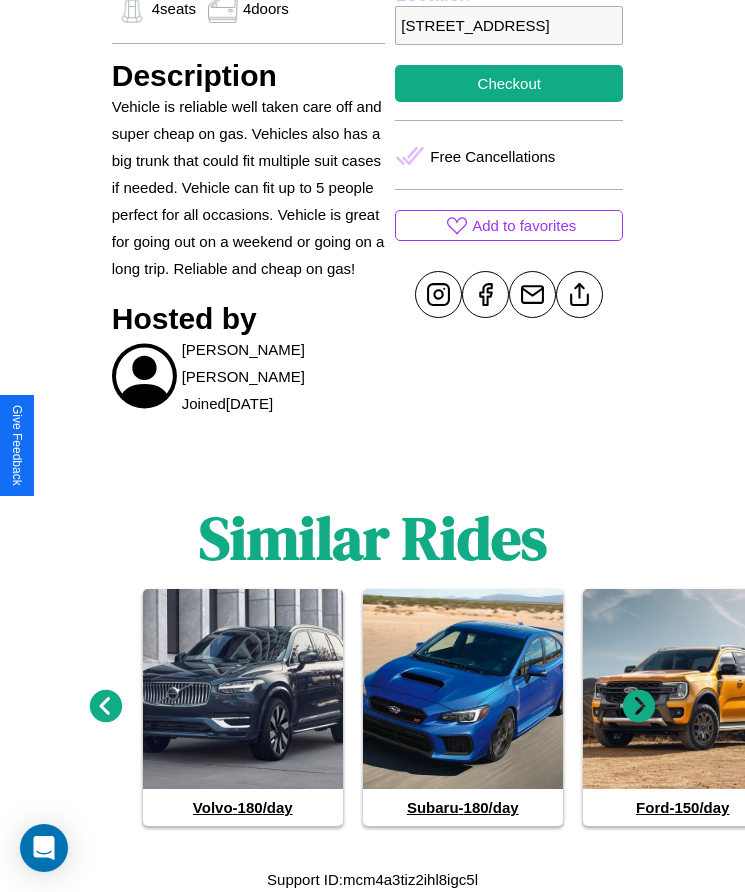 click 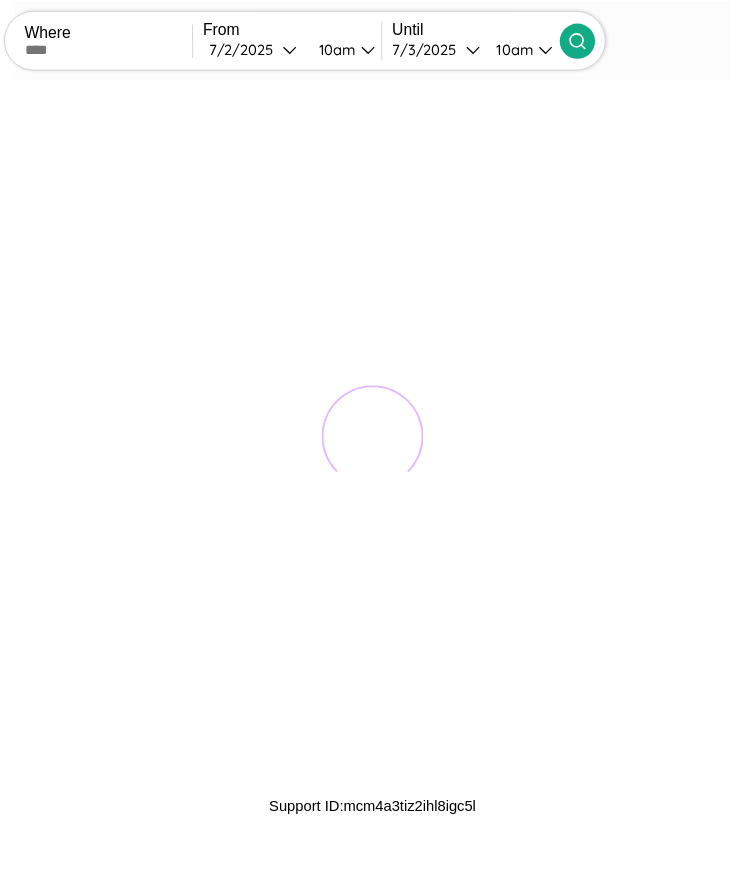 scroll, scrollTop: 0, scrollLeft: 0, axis: both 